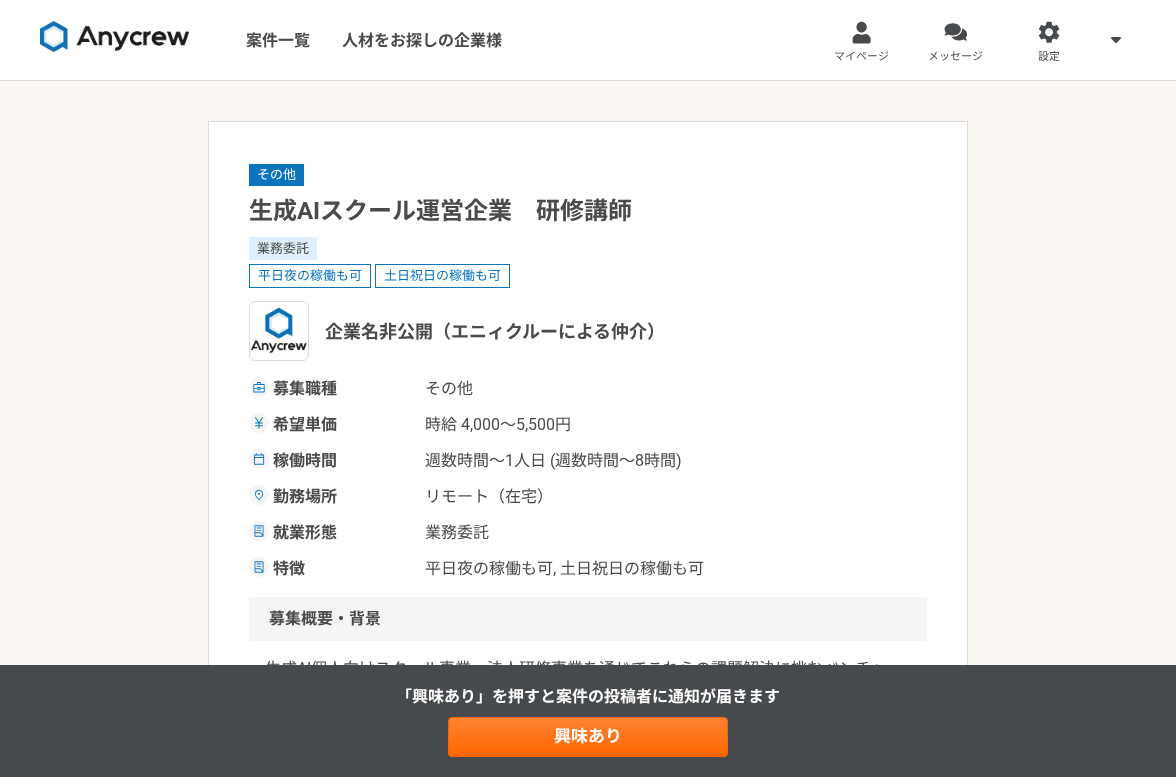 scroll, scrollTop: 0, scrollLeft: 0, axis: both 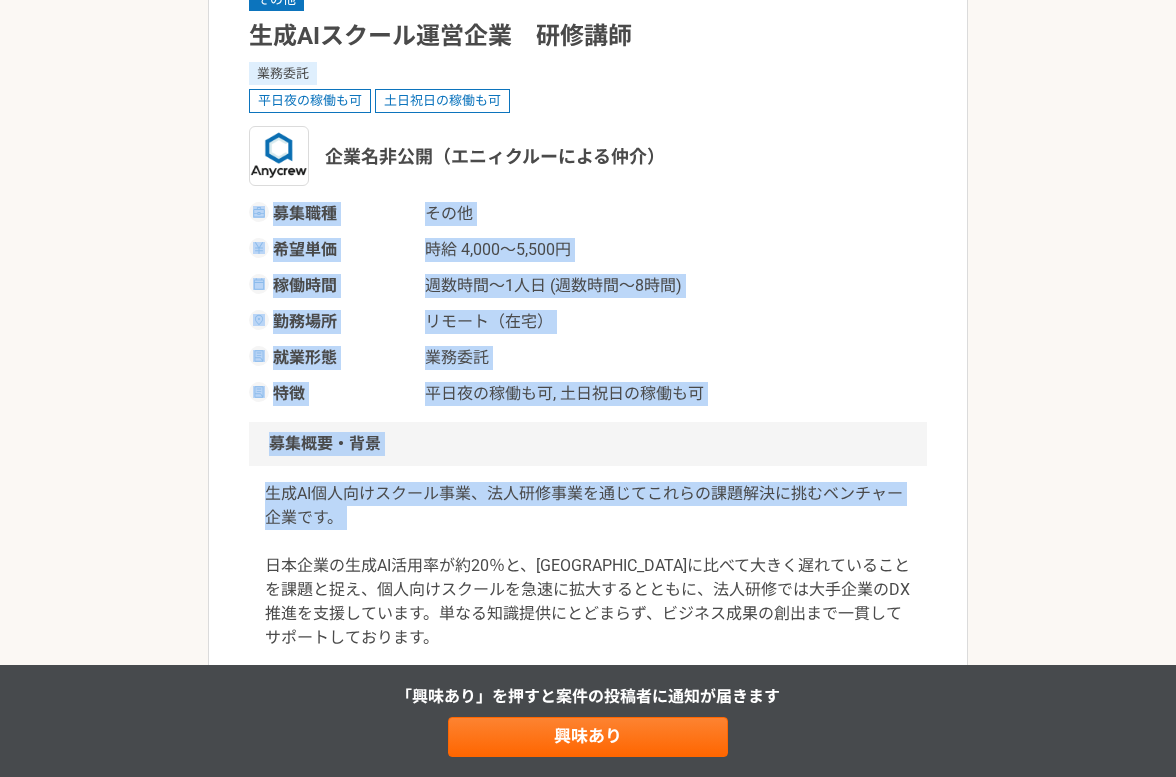 drag, startPoint x: 366, startPoint y: 313, endPoint x: 732, endPoint y: 554, distance: 438.22028 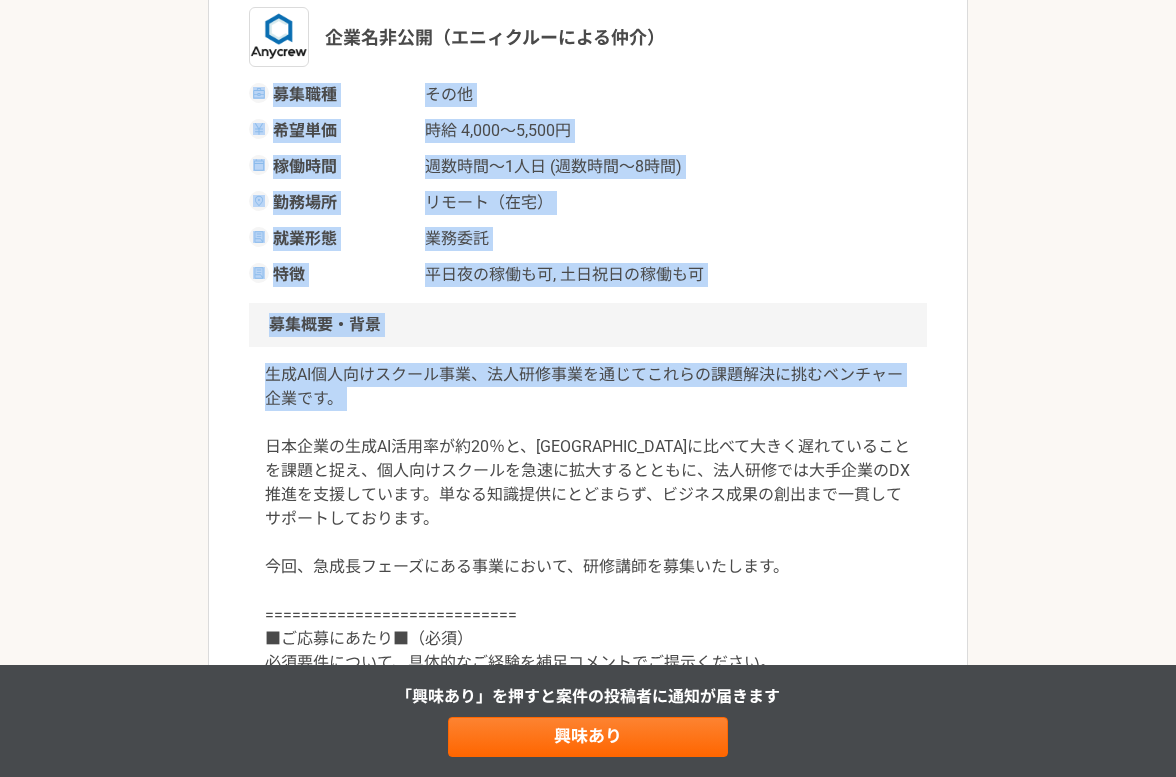 scroll, scrollTop: 346, scrollLeft: 0, axis: vertical 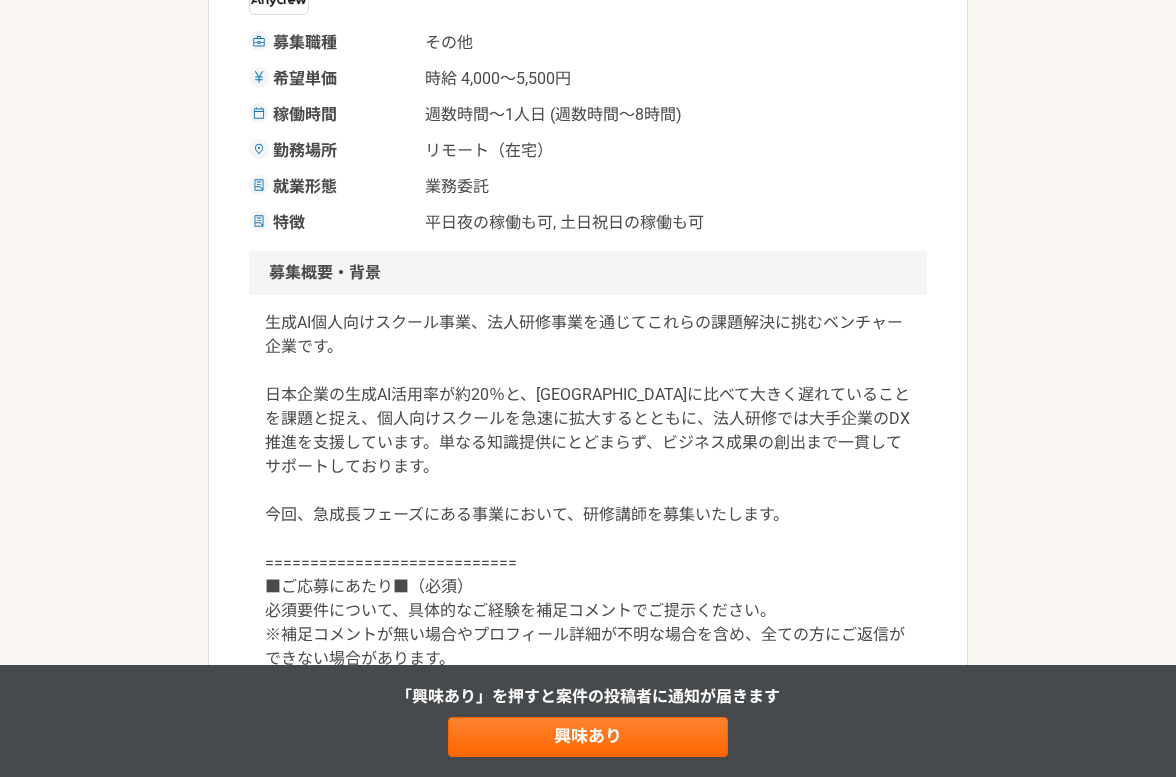 click on "生成AI個人向けスクール事業、法人研修事業を通じてこれらの課題解決に挑むベンチャー企業です。
日本企業の生成AI活用率が約20％と、[GEOGRAPHIC_DATA]に比べて大きく遅れていることを課題と捉え、個人向けスクールを急速に拡大するとともに、法人研修では大手企業のDX推進を支援しています。単なる知識提供にとどまらず、ビジネス成果の創出まで一貫してサポートしております。
今回、急成長フェーズにある事業において、研修講師を募集いたします。
============================
■ご応募にあたり■（必須）
必須要件について、具体的なご経験を補足コメントでご提示ください。
※補足コメントが無い場合やプロフィール詳細が不明な場合を含め、全ての方にご返信ができない場合があります。" at bounding box center [588, 491] 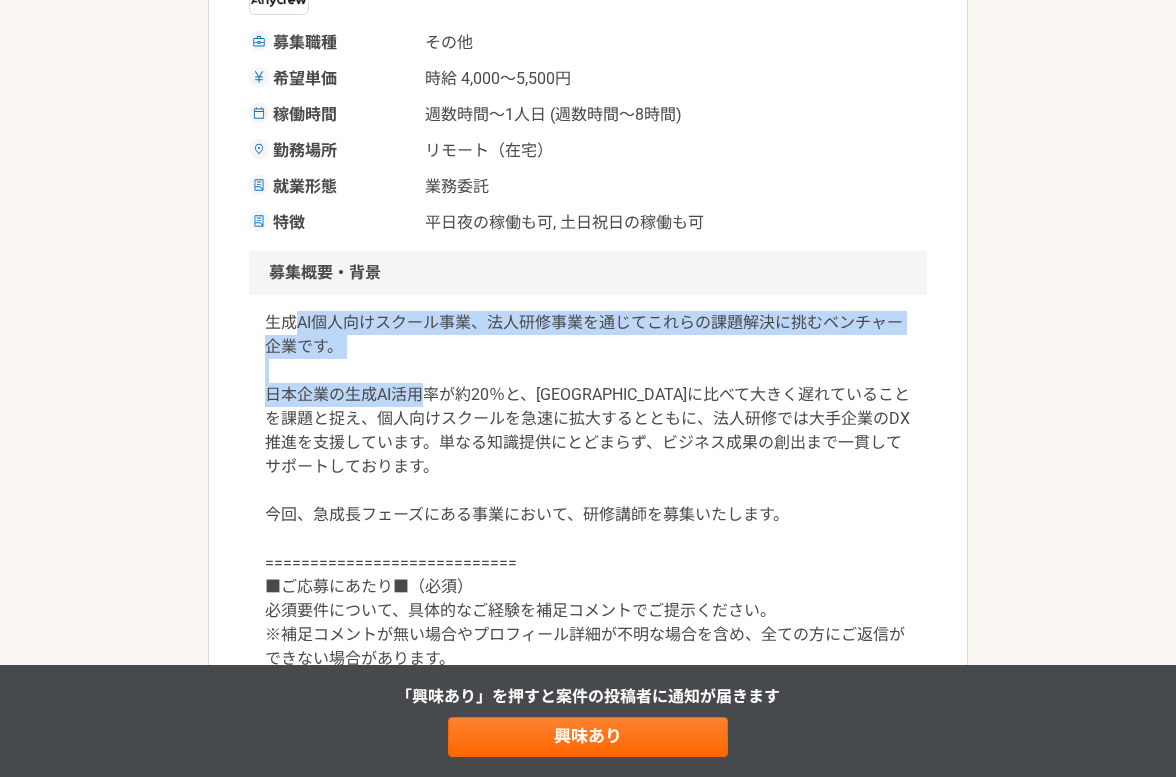 drag, startPoint x: 298, startPoint y: 322, endPoint x: 437, endPoint y: 387, distance: 153.44705 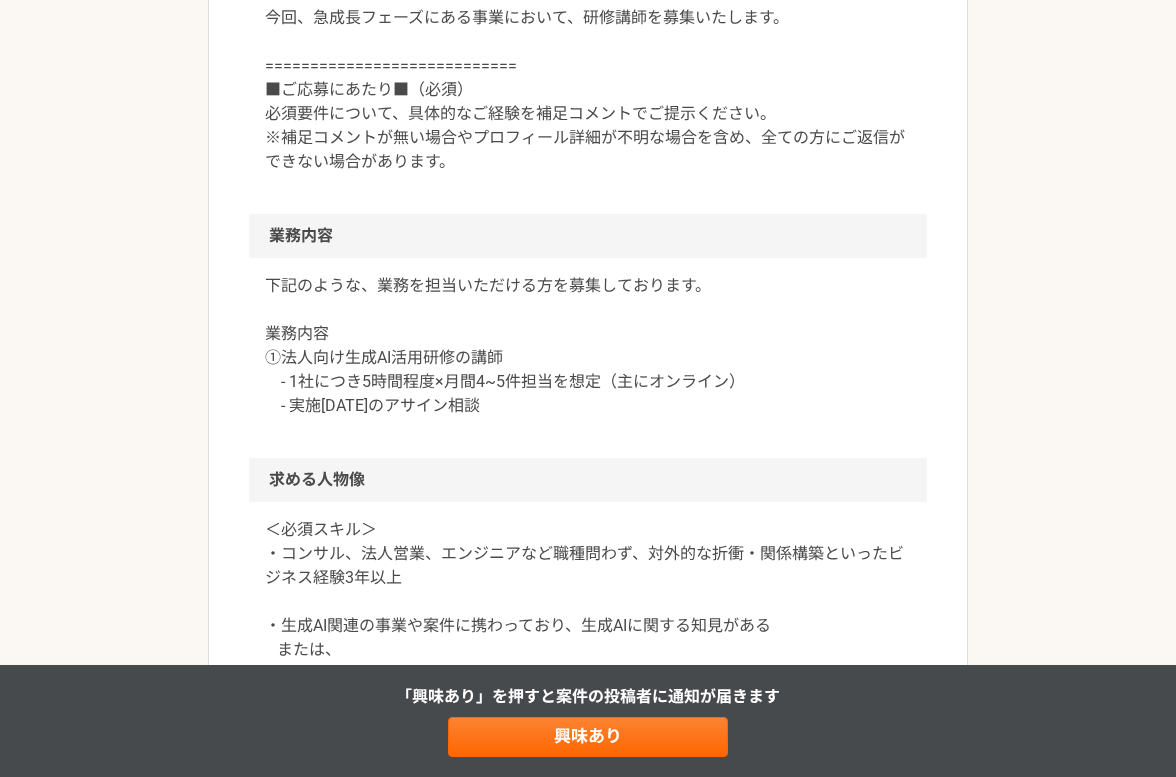 scroll, scrollTop: 962, scrollLeft: 0, axis: vertical 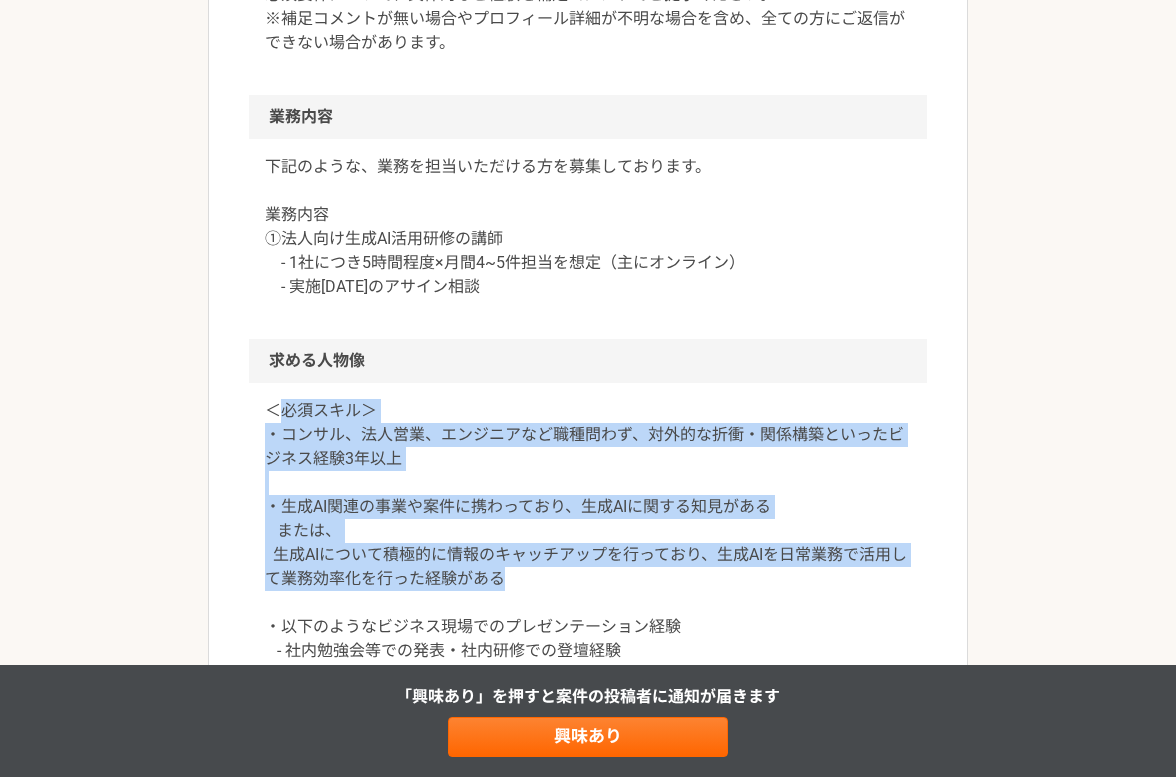 drag, startPoint x: 354, startPoint y: 432, endPoint x: 714, endPoint y: 579, distance: 388.85602 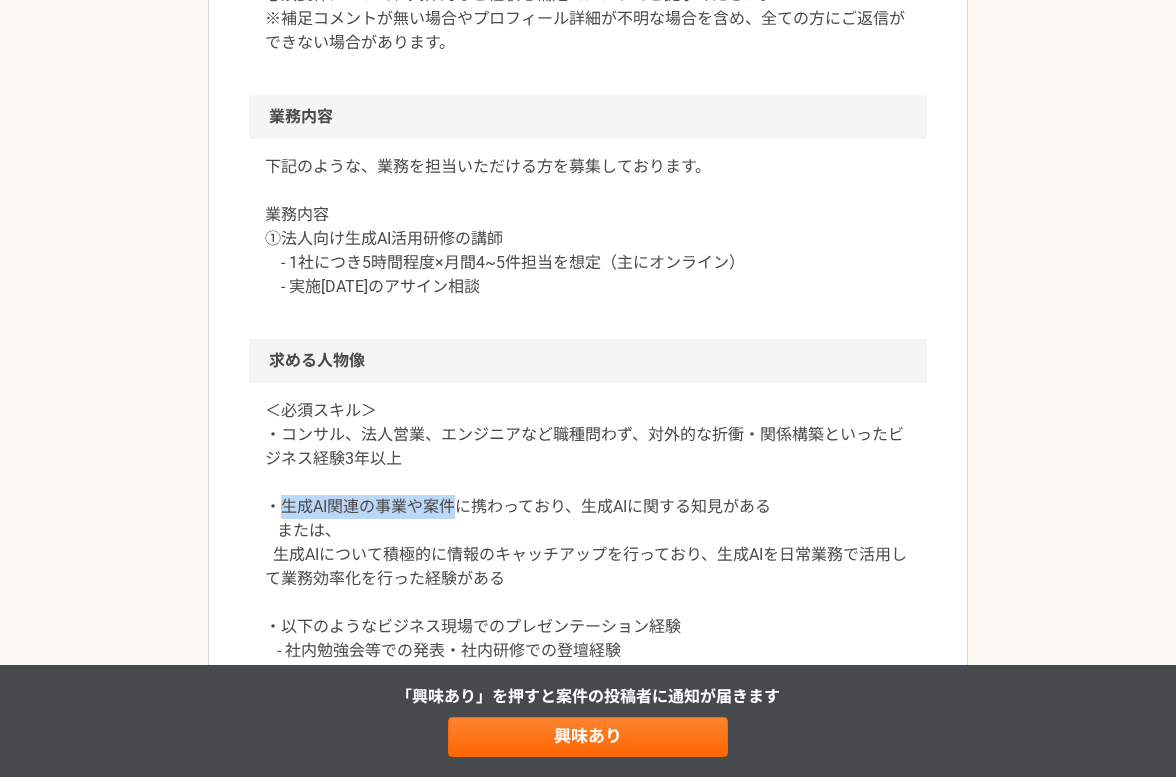 drag, startPoint x: 288, startPoint y: 507, endPoint x: 452, endPoint y: 495, distance: 164.43843 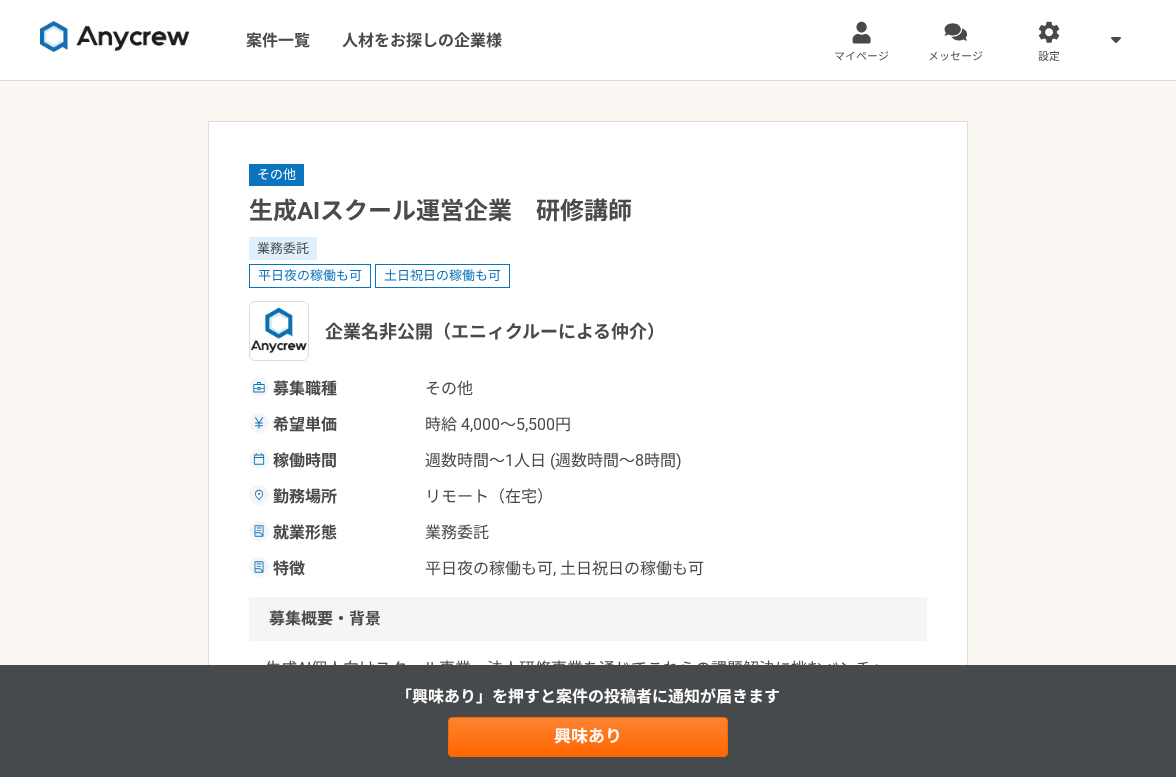 scroll, scrollTop: 0, scrollLeft: 0, axis: both 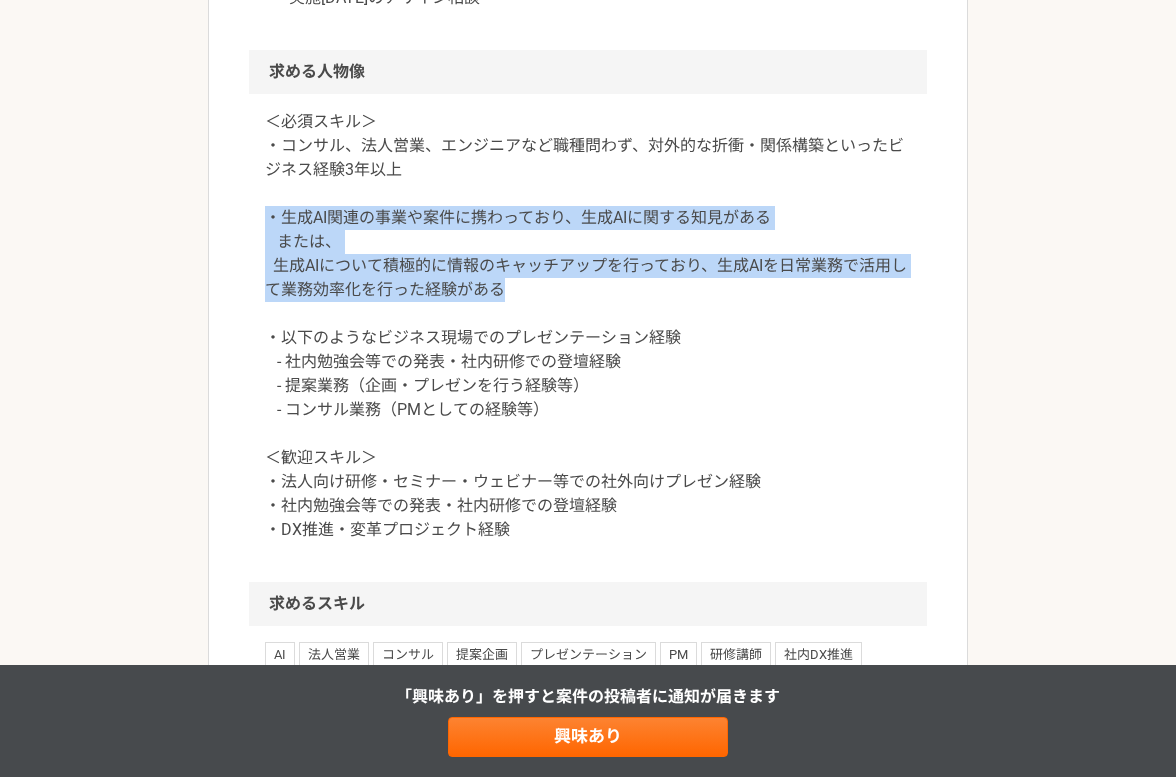 drag, startPoint x: 339, startPoint y: 225, endPoint x: 587, endPoint y: 290, distance: 256.37668 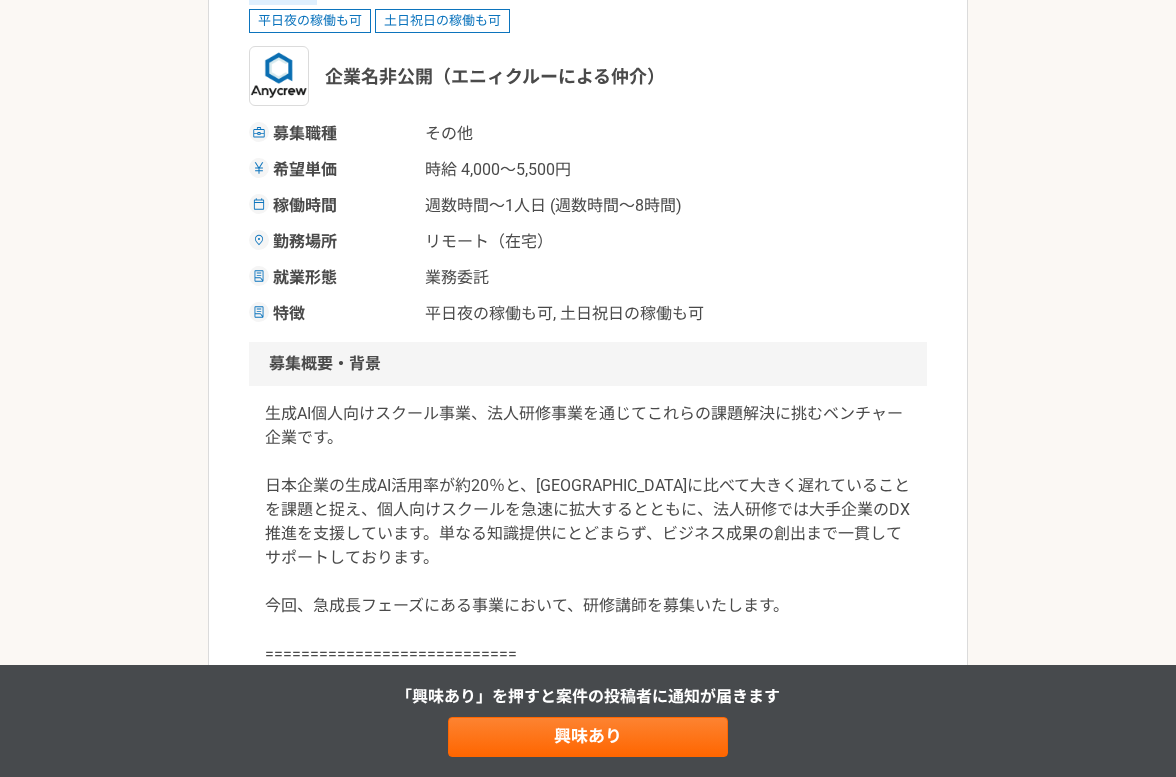 scroll, scrollTop: 0, scrollLeft: 0, axis: both 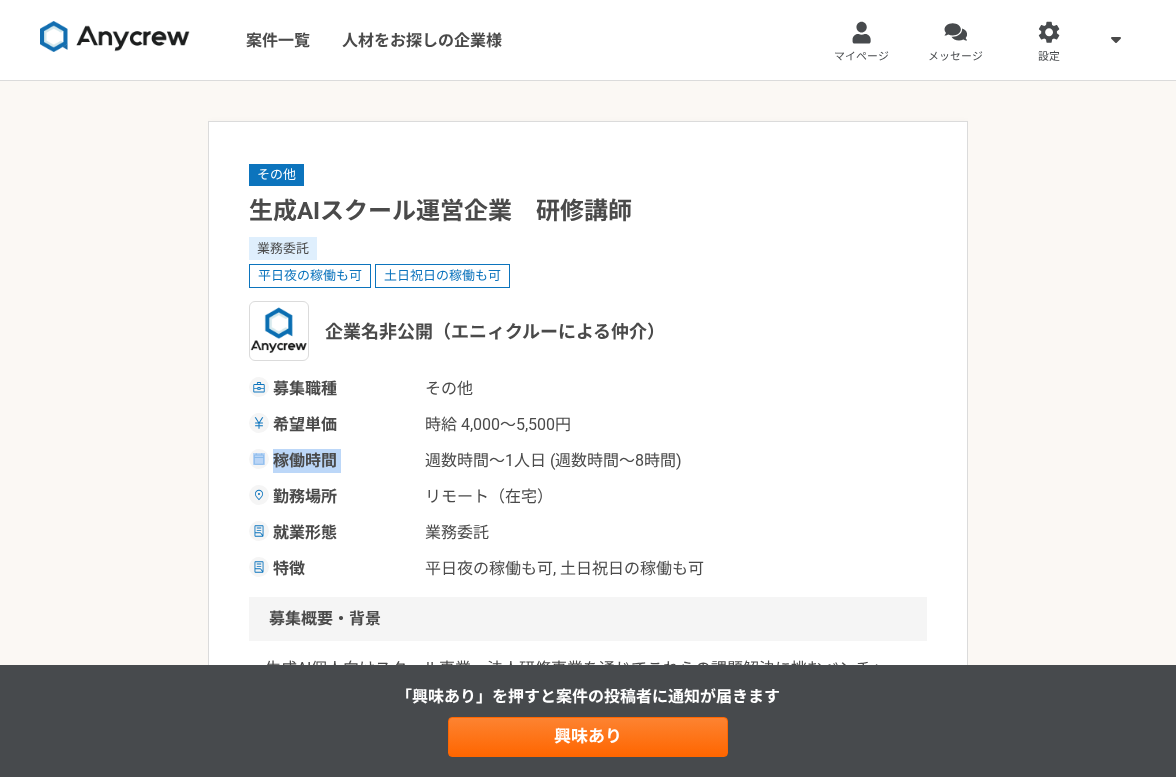 drag, startPoint x: 190, startPoint y: 447, endPoint x: 724, endPoint y: 449, distance: 534.0037 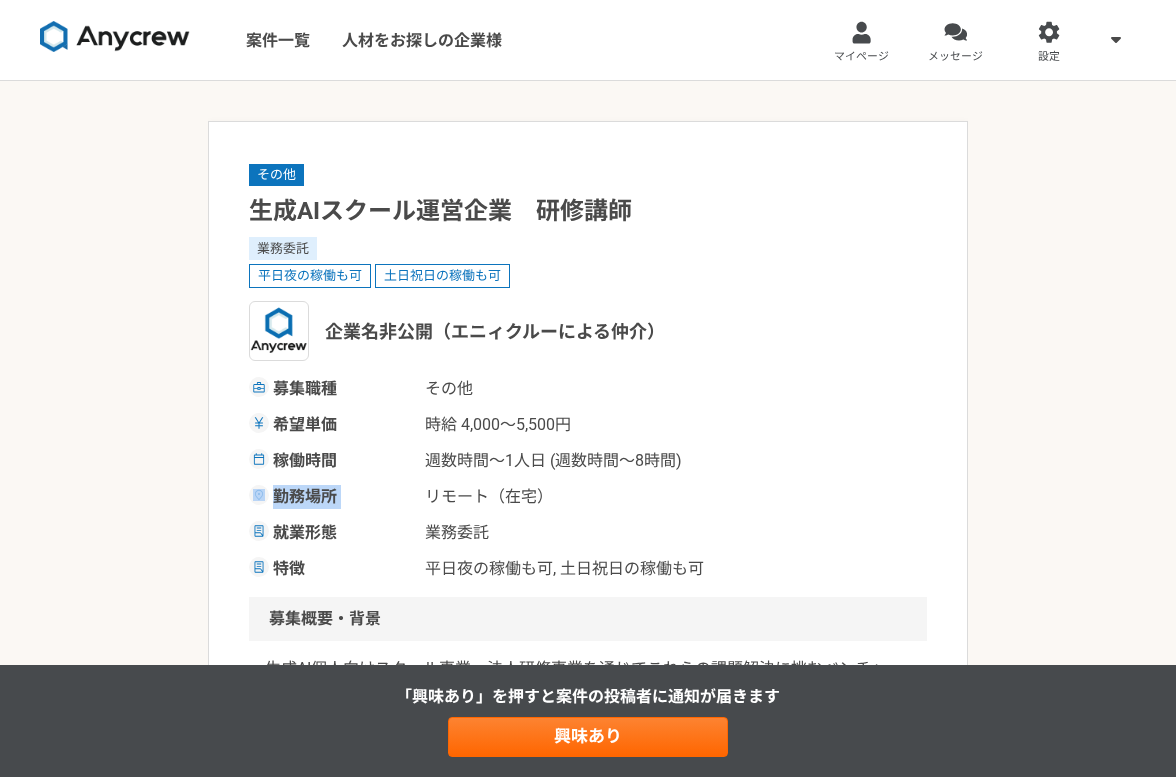 drag, startPoint x: 727, startPoint y: 474, endPoint x: 738, endPoint y: 462, distance: 16.27882 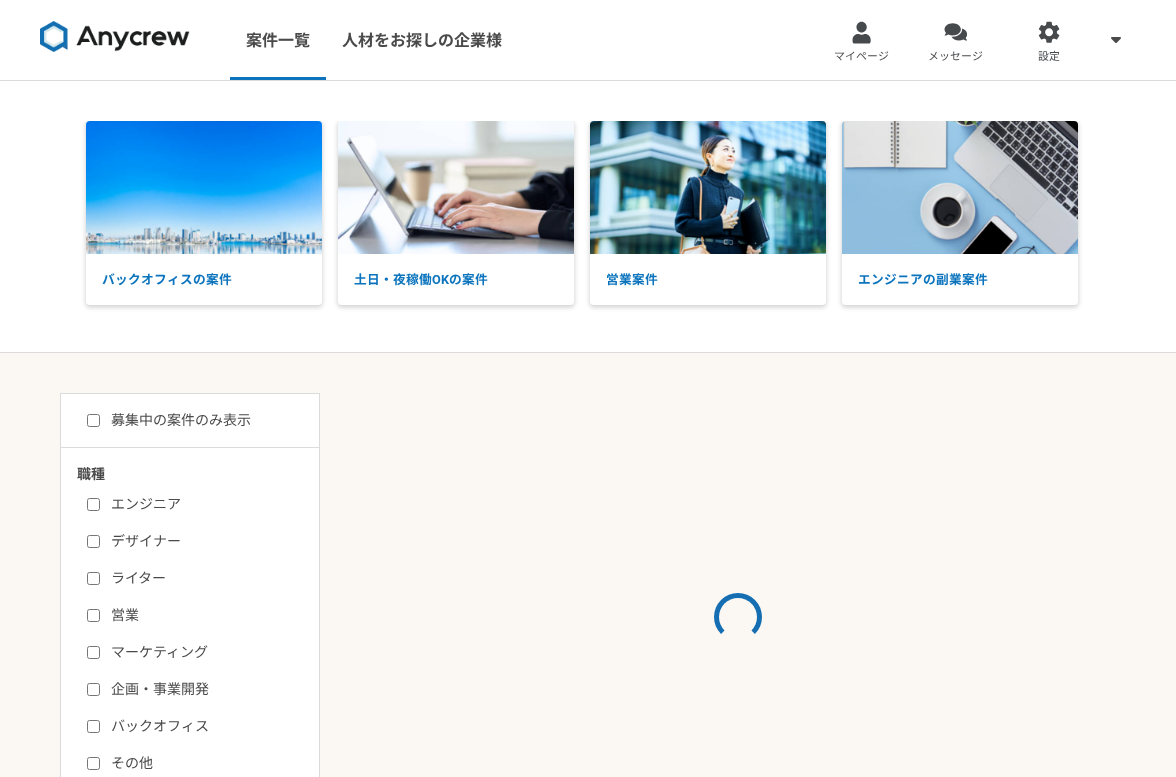 scroll, scrollTop: 0, scrollLeft: 0, axis: both 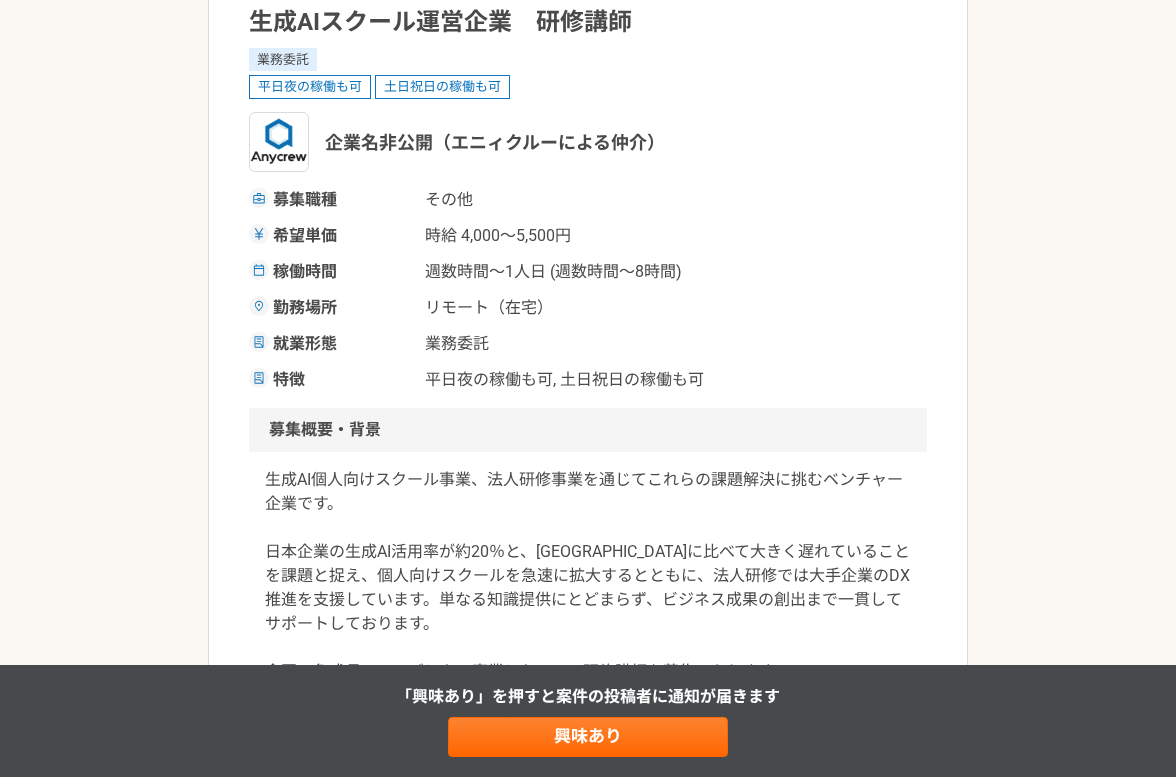 drag, startPoint x: 706, startPoint y: 394, endPoint x: 836, endPoint y: 422, distance: 132.9812 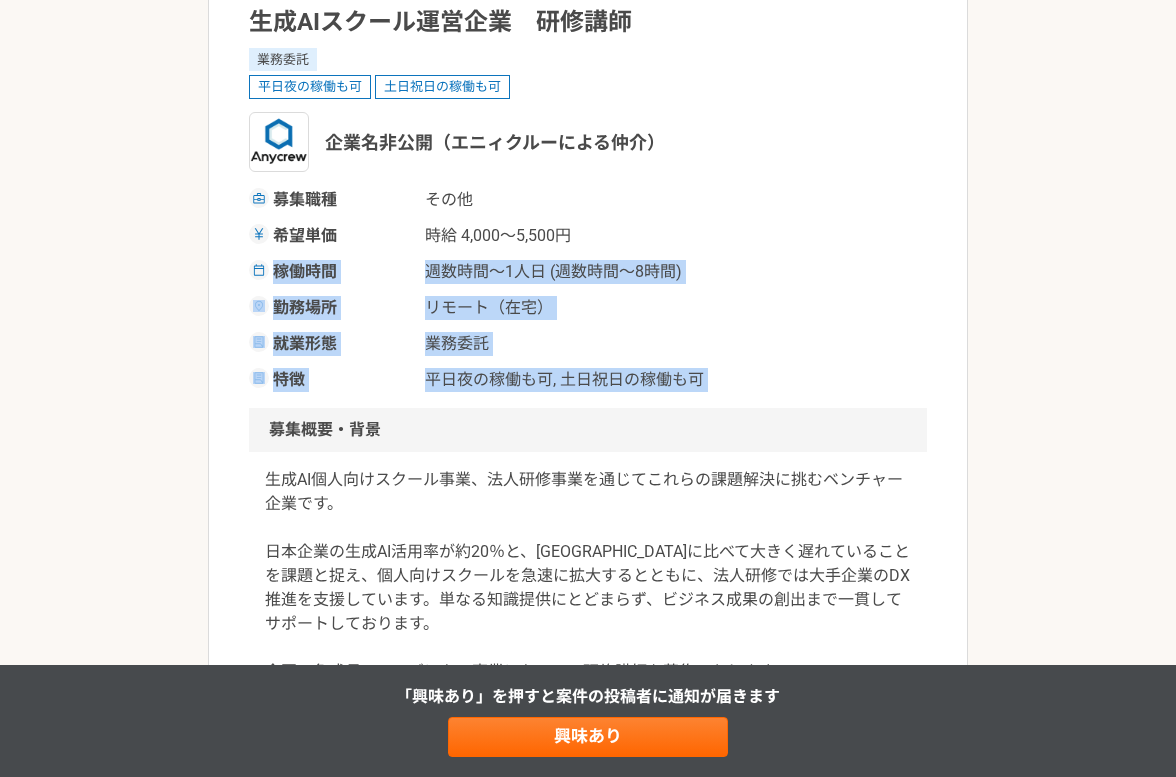 drag, startPoint x: 697, startPoint y: 383, endPoint x: 379, endPoint y: 232, distance: 352.02982 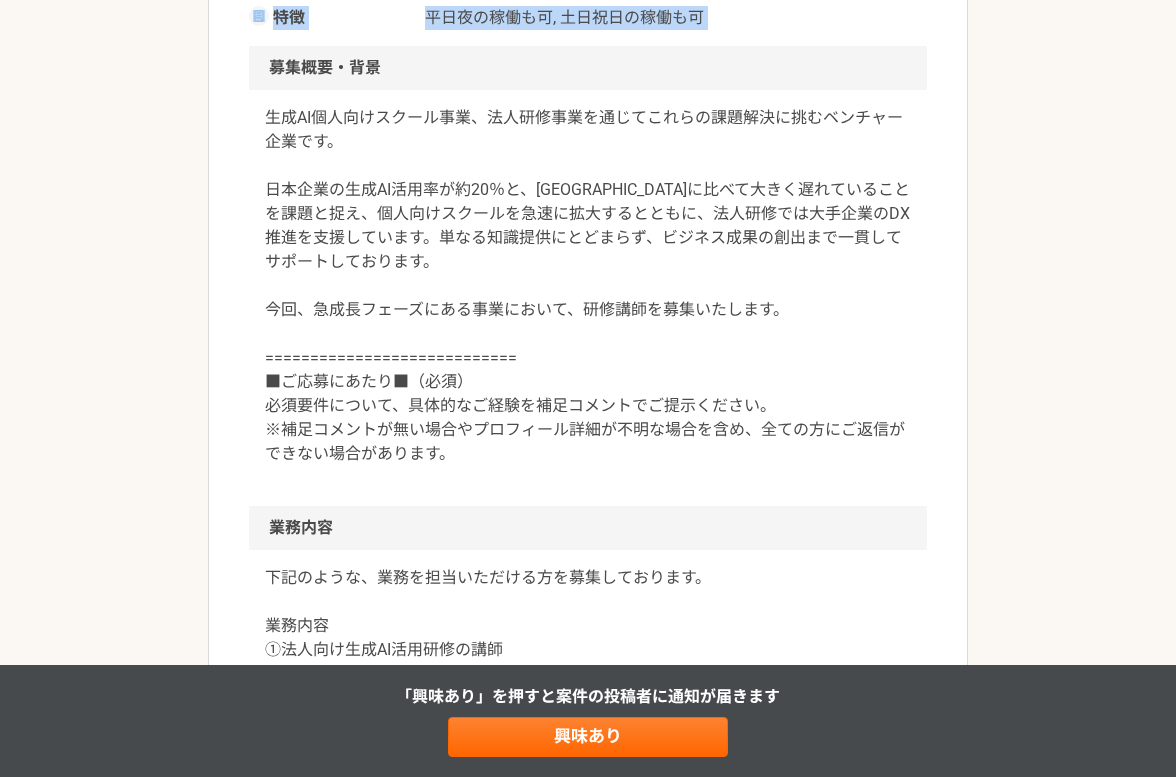 scroll, scrollTop: 839, scrollLeft: 0, axis: vertical 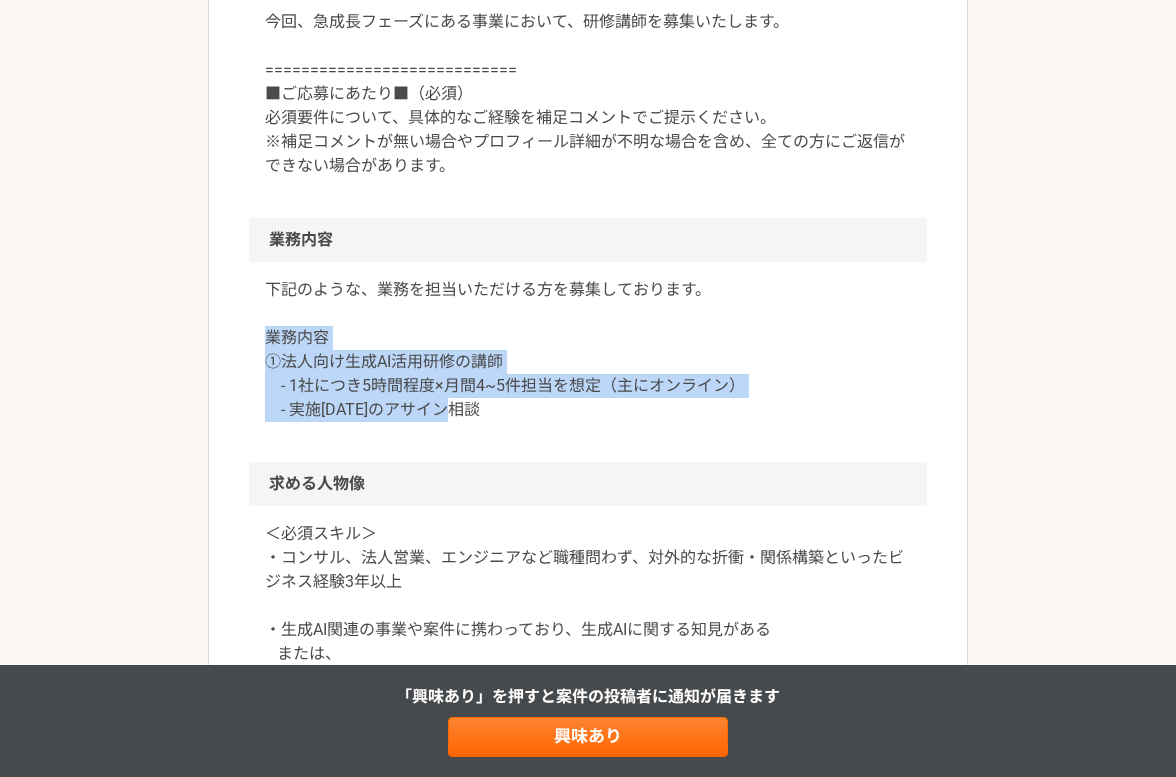 drag, startPoint x: 267, startPoint y: 332, endPoint x: 591, endPoint y: 415, distance: 334.46225 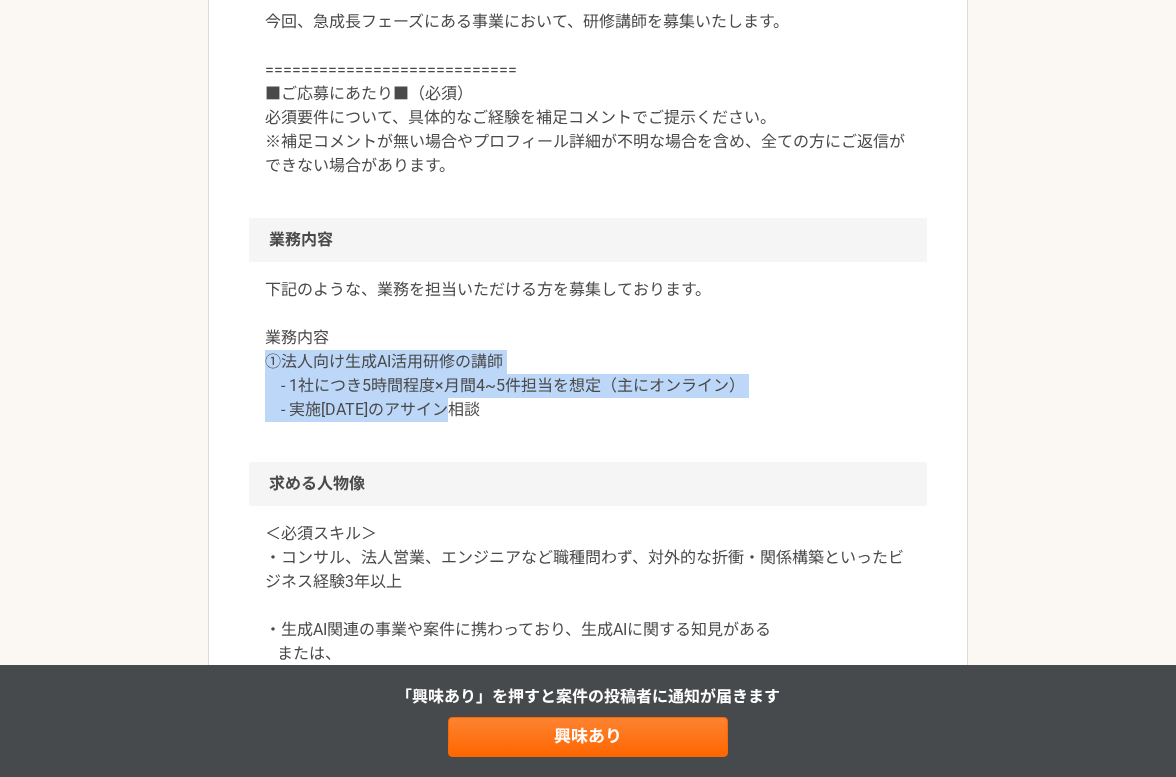 drag, startPoint x: 612, startPoint y: 424, endPoint x: 255, endPoint y: 354, distance: 363.79803 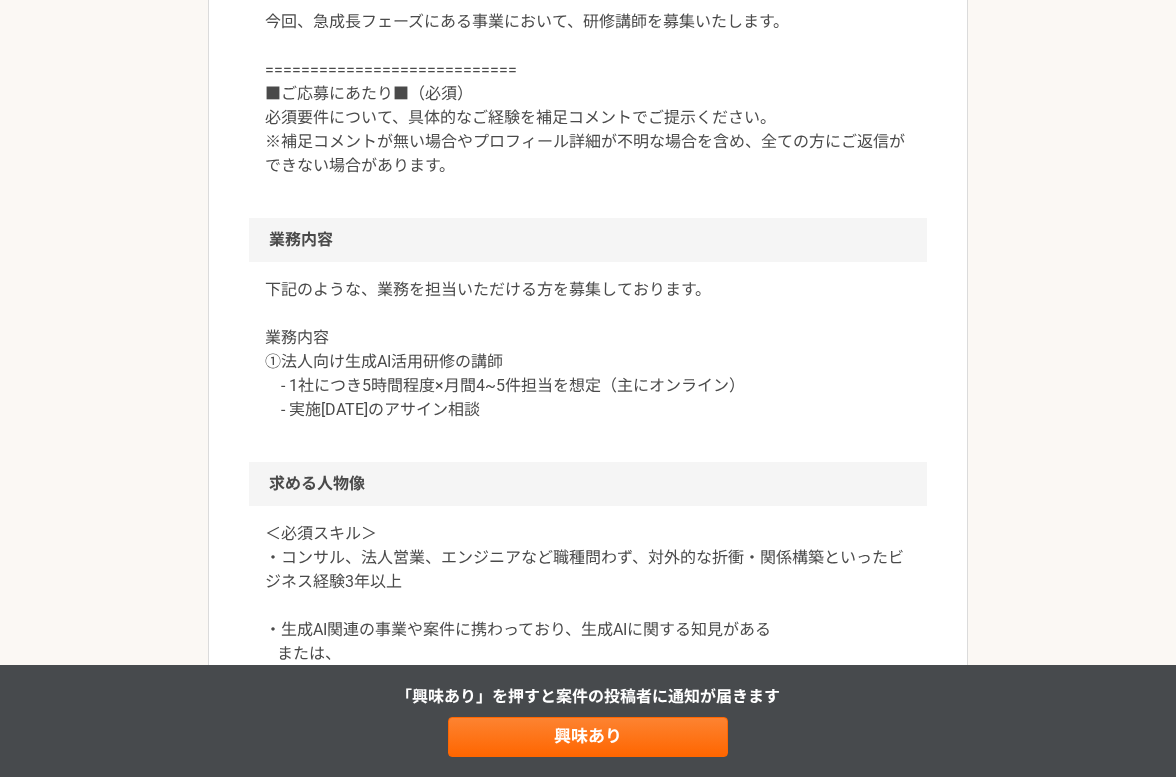 click on "その他 生成AIスクール運営企業　研修講師 業務委託 平日夜の稼働も可 土日祝日の稼働も可 企業名非公開（エニィクルーによる仲介） 募集職種 その他 希望単価 時給 4,000〜5,500円 稼働時間 週数時間〜1人日 (週数時間〜8時間) 勤務場所 リモート（在宅） 就業形態 業務委託 特徴 平日夜の稼働も可, 土日祝日の稼働も可 募集概要・背景 業務内容 下記のような、業務を担当いただける方を募集しております。
業務内容
①法人向け生成AI活用研修の講師
- 1社につき5時間程度×月間4~5件担当を想定（主にオンライン）
- 実施[DATE]のアサイン相談 求める人物像 求めるスキル AI 法人営業 コンサル 提案企画 プレゼンテーション PM 研修講師 社内DX推進 生成AI 顧客対応 折衝力 対人折衝能力 折衝 その他の条件・環境 募集期間 [DATE]まで 募集企業" at bounding box center [588, 537] 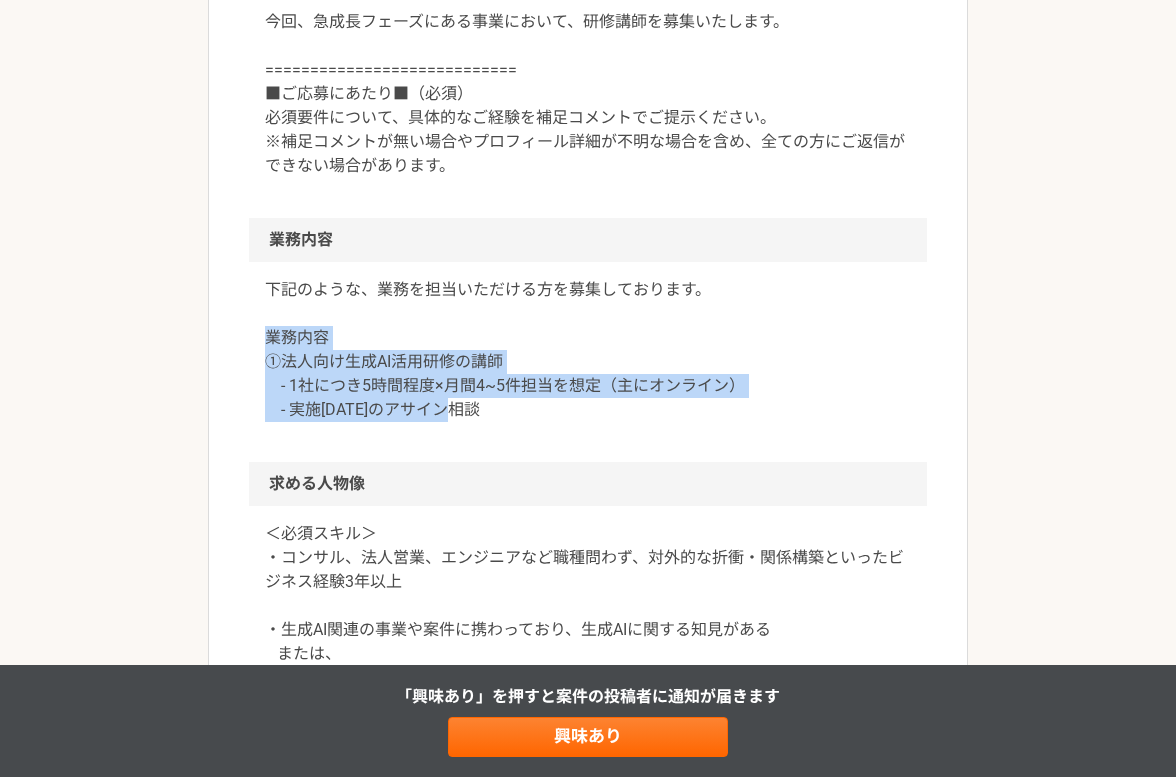 drag, startPoint x: 343, startPoint y: 365, endPoint x: 626, endPoint y: 424, distance: 289.08478 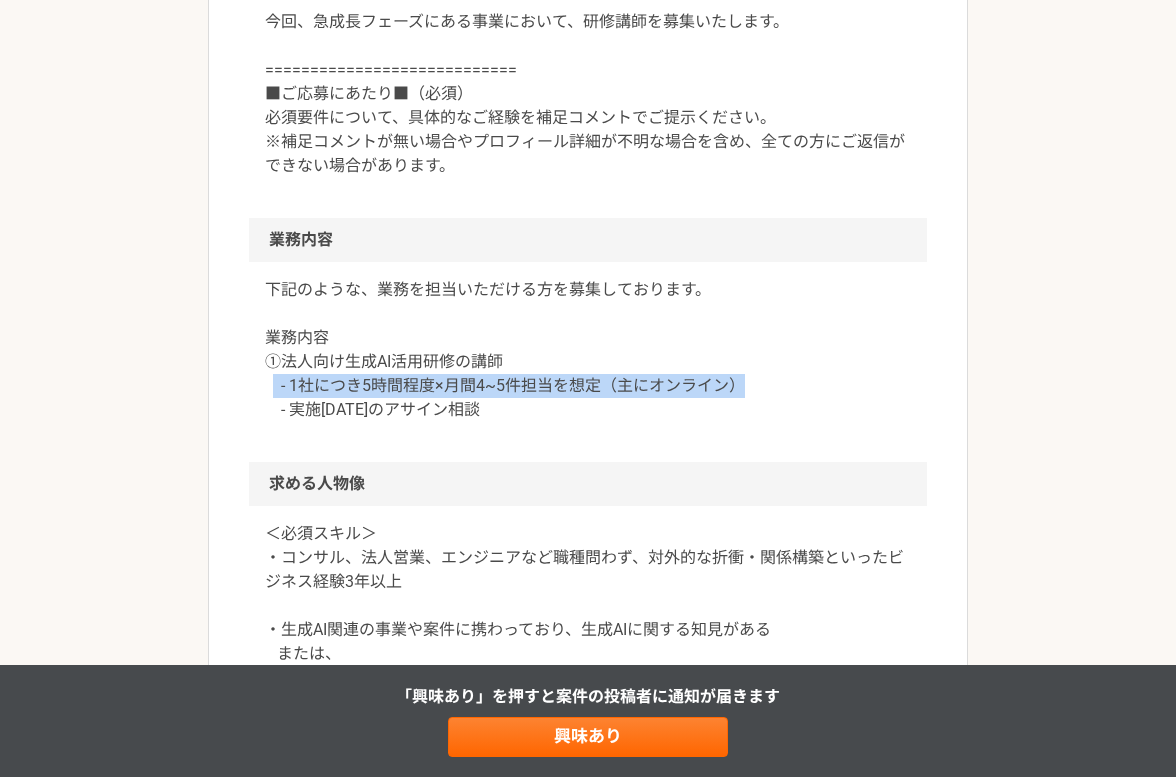 drag, startPoint x: 271, startPoint y: 384, endPoint x: 746, endPoint y: 384, distance: 475 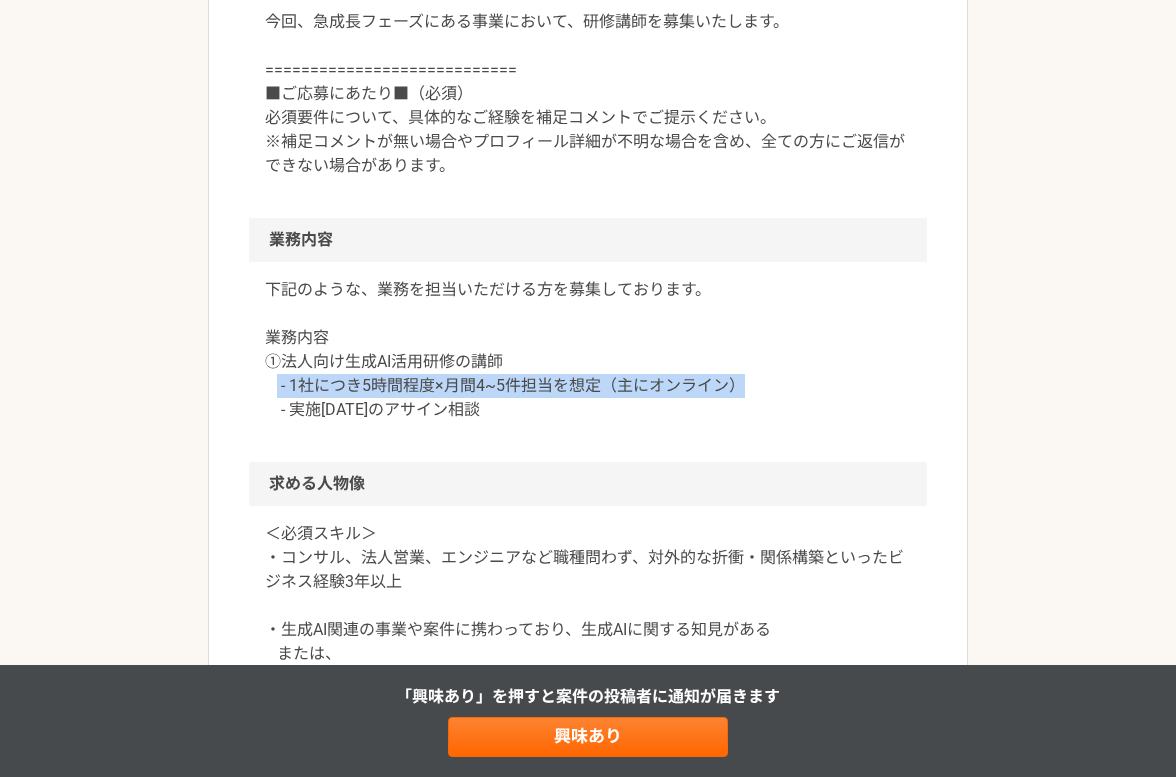 drag, startPoint x: 790, startPoint y: 390, endPoint x: 277, endPoint y: 392, distance: 513.0039 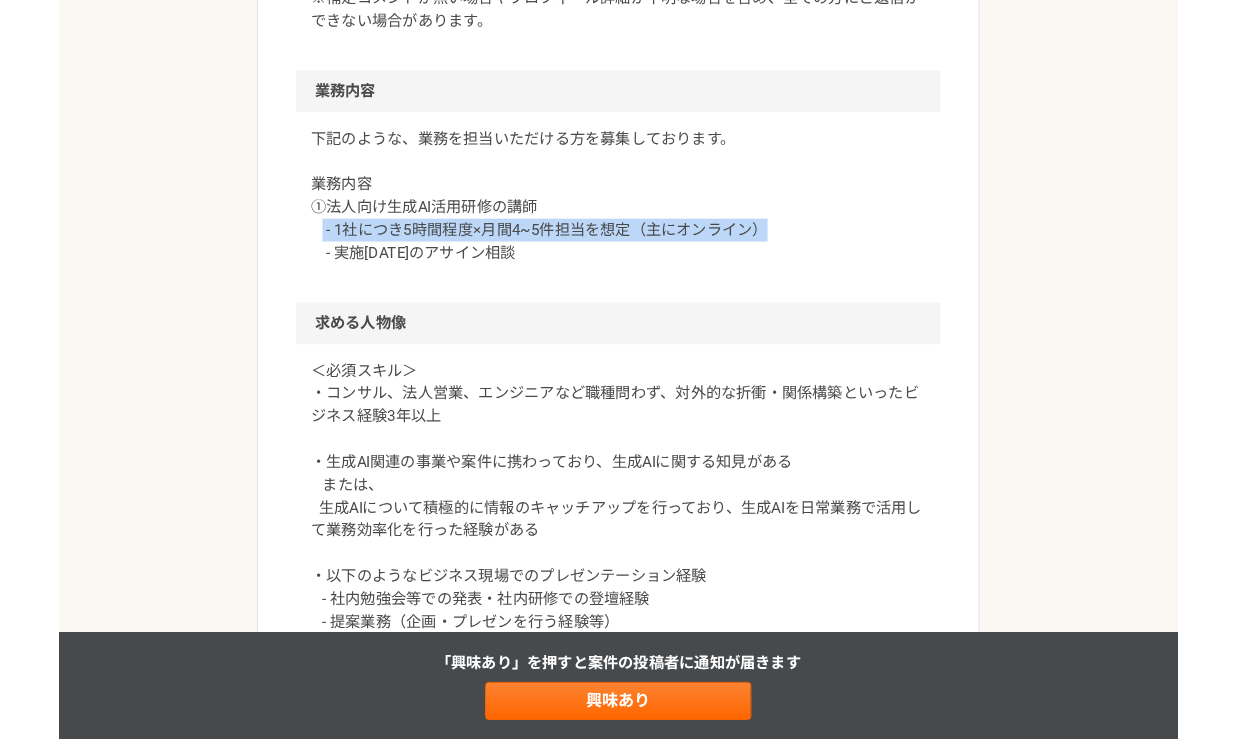 scroll, scrollTop: 1082, scrollLeft: 0, axis: vertical 